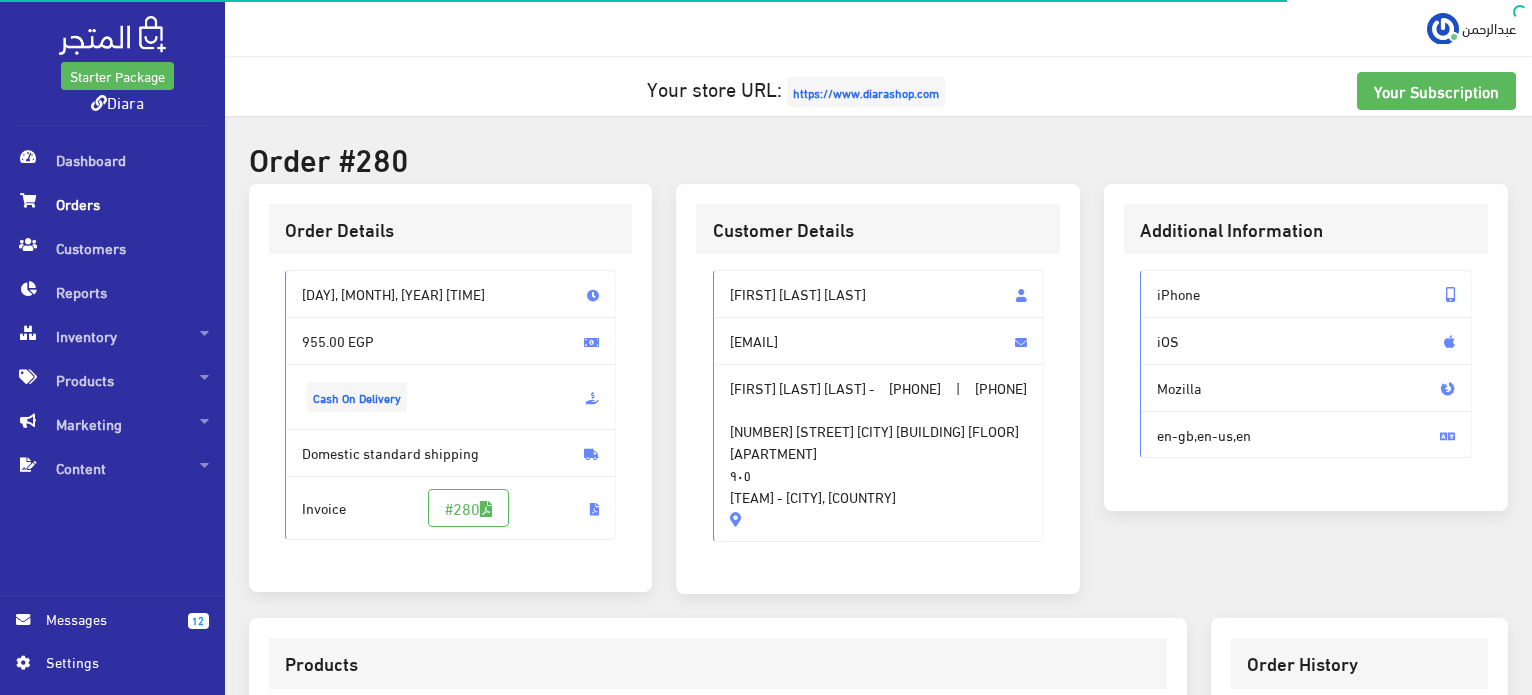 scroll, scrollTop: 0, scrollLeft: 0, axis: both 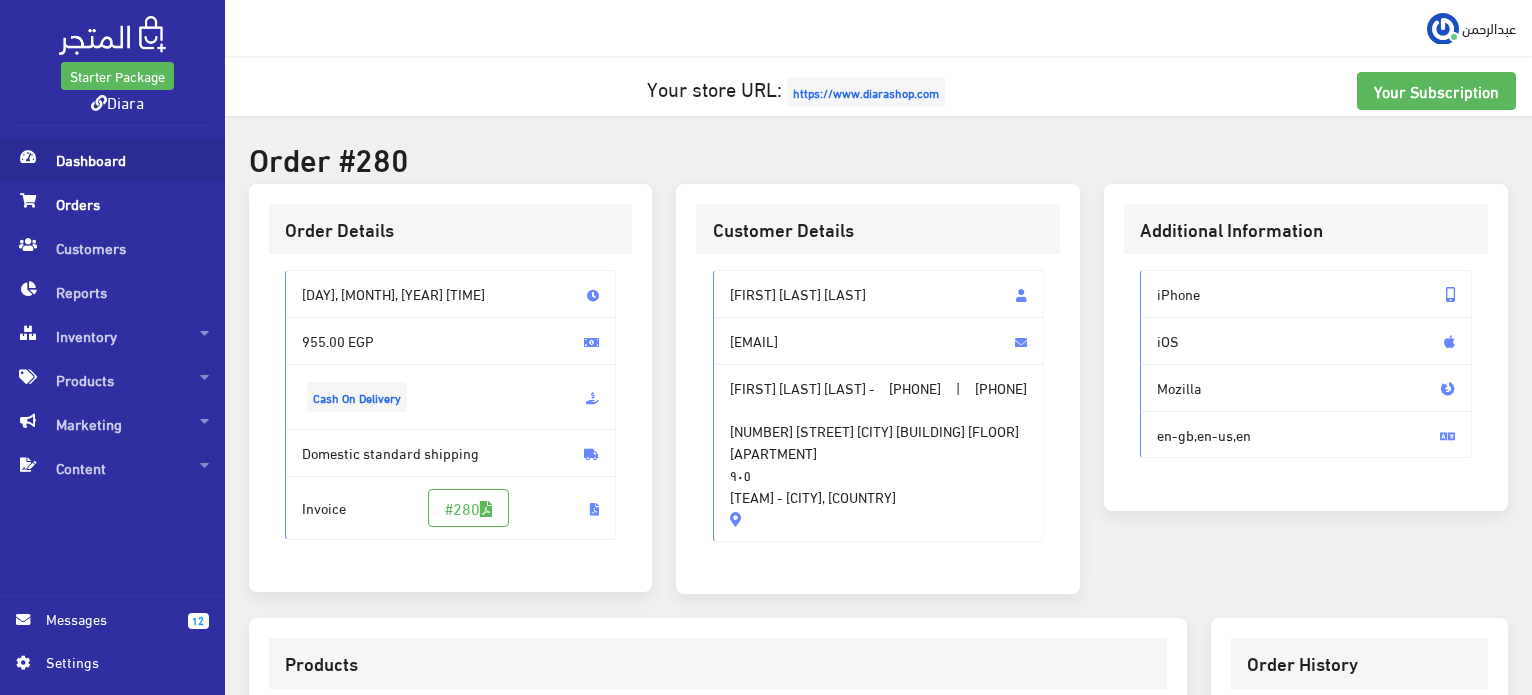 click on "Dashboard" at bounding box center (112, 160) 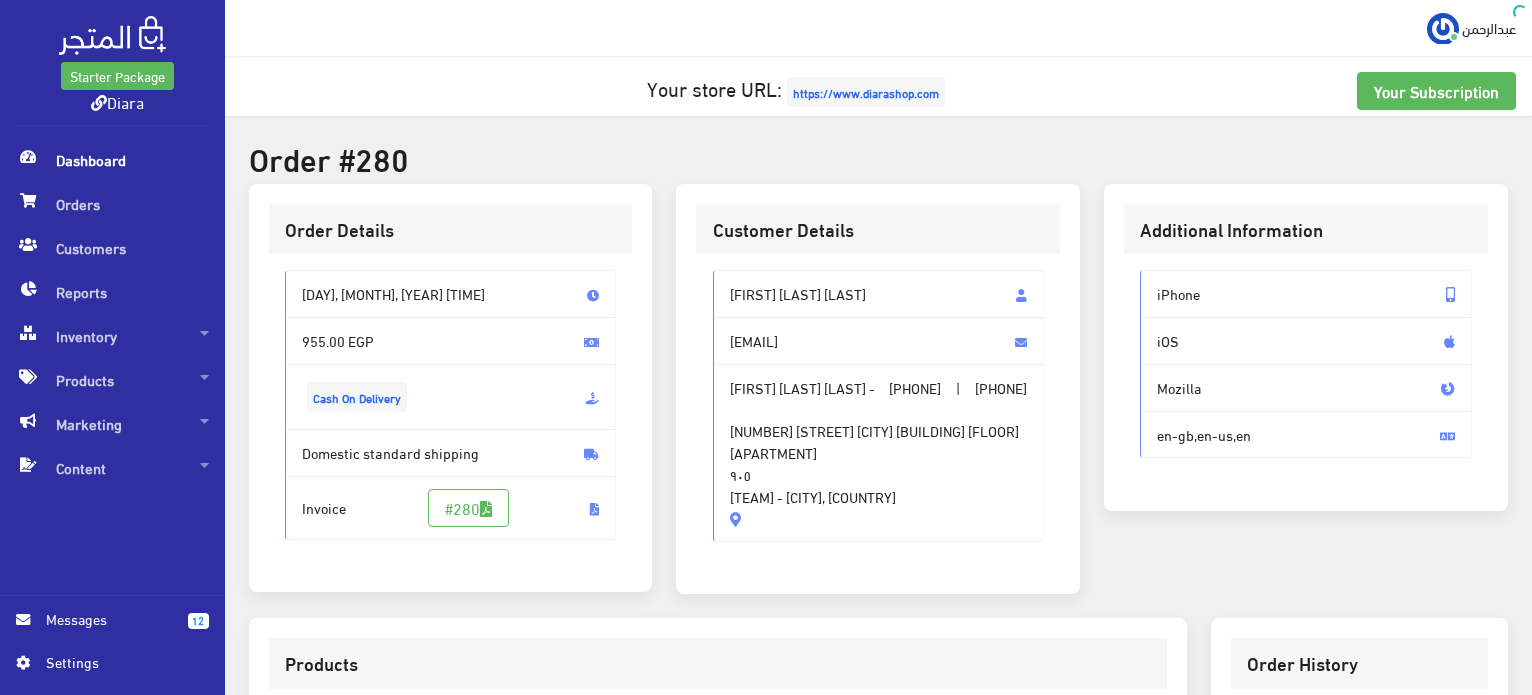 click on "Dashboard" at bounding box center [112, 160] 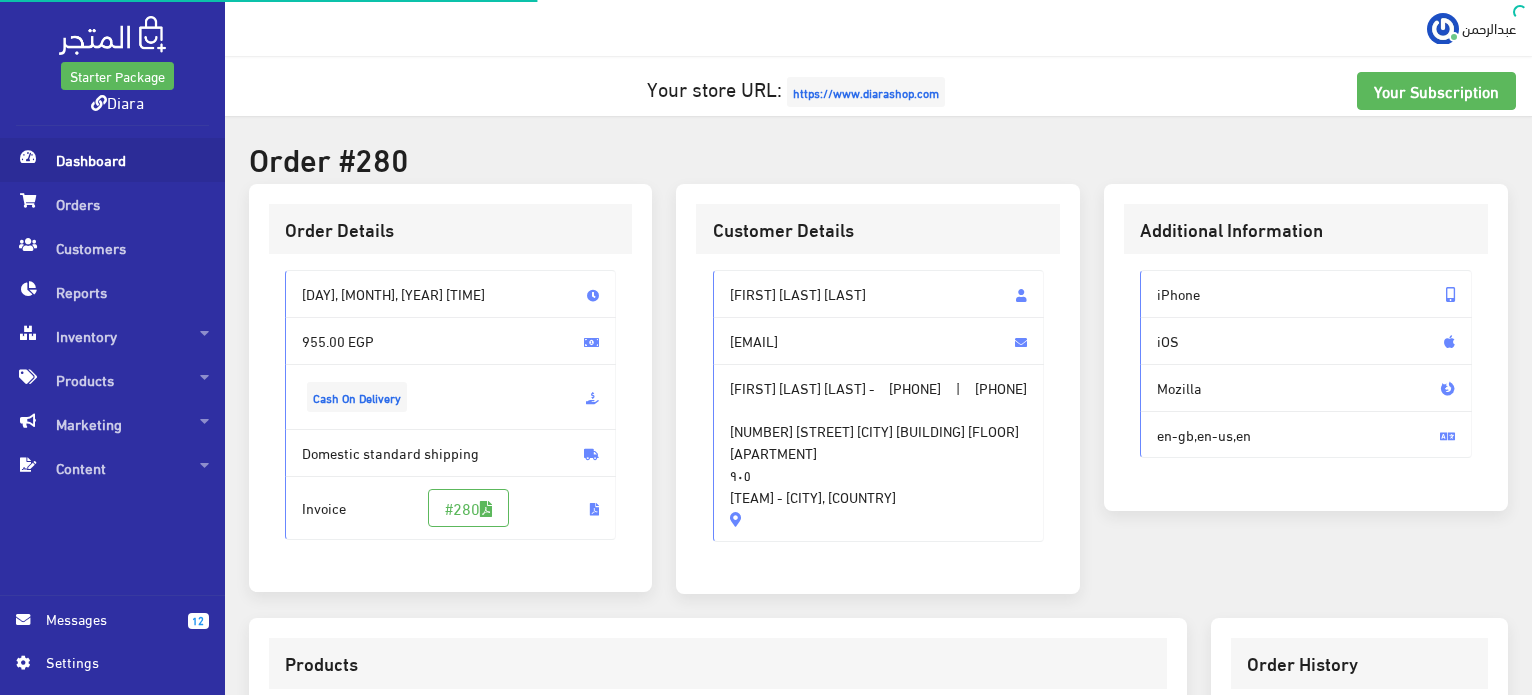 click on "Dashboard" at bounding box center (112, 160) 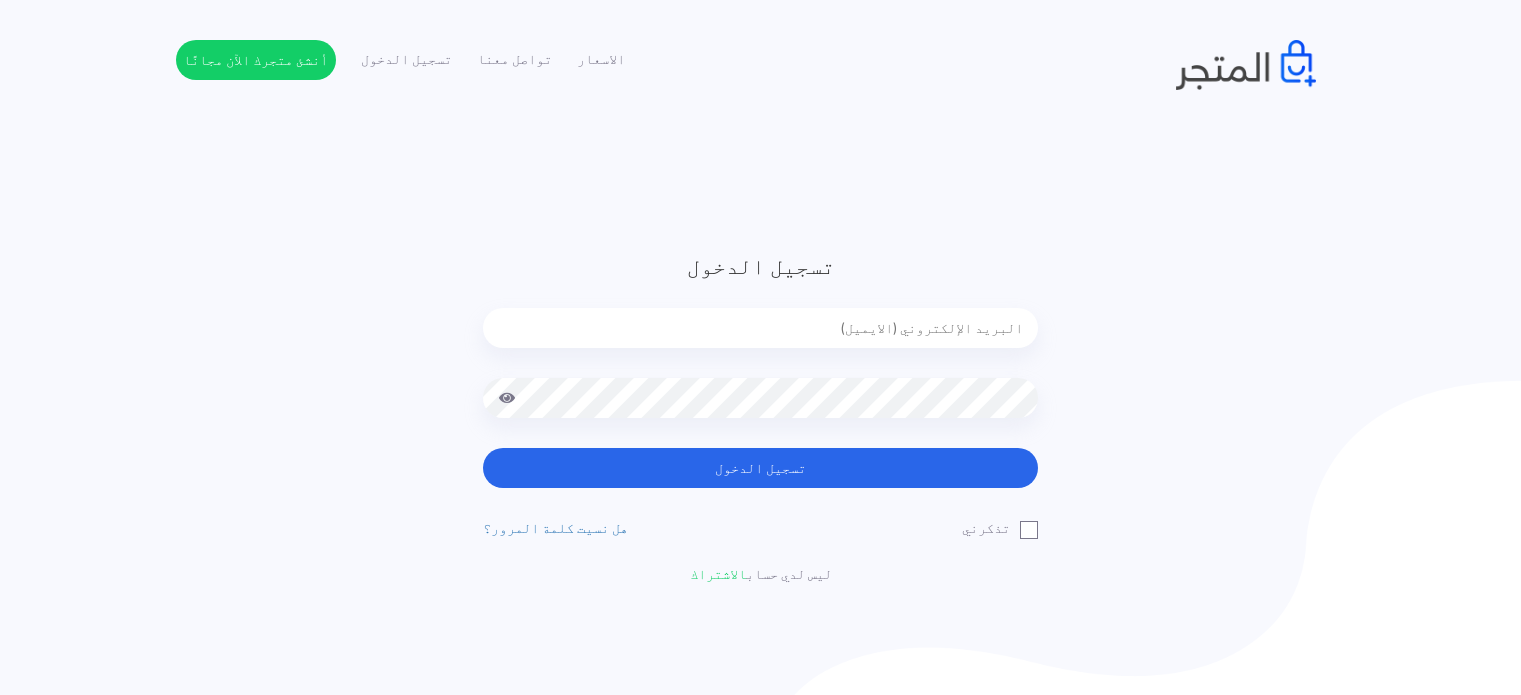 scroll, scrollTop: 0, scrollLeft: 0, axis: both 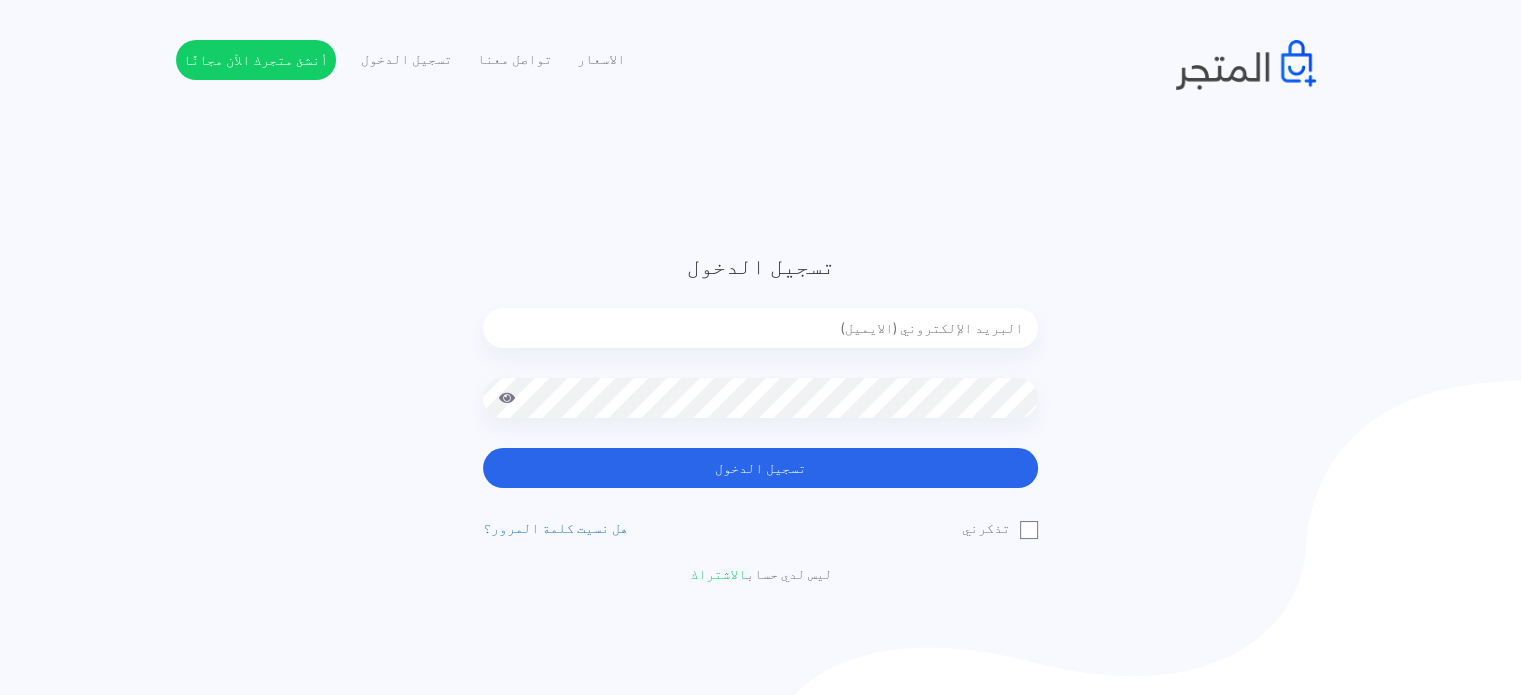 click at bounding box center [760, 328] 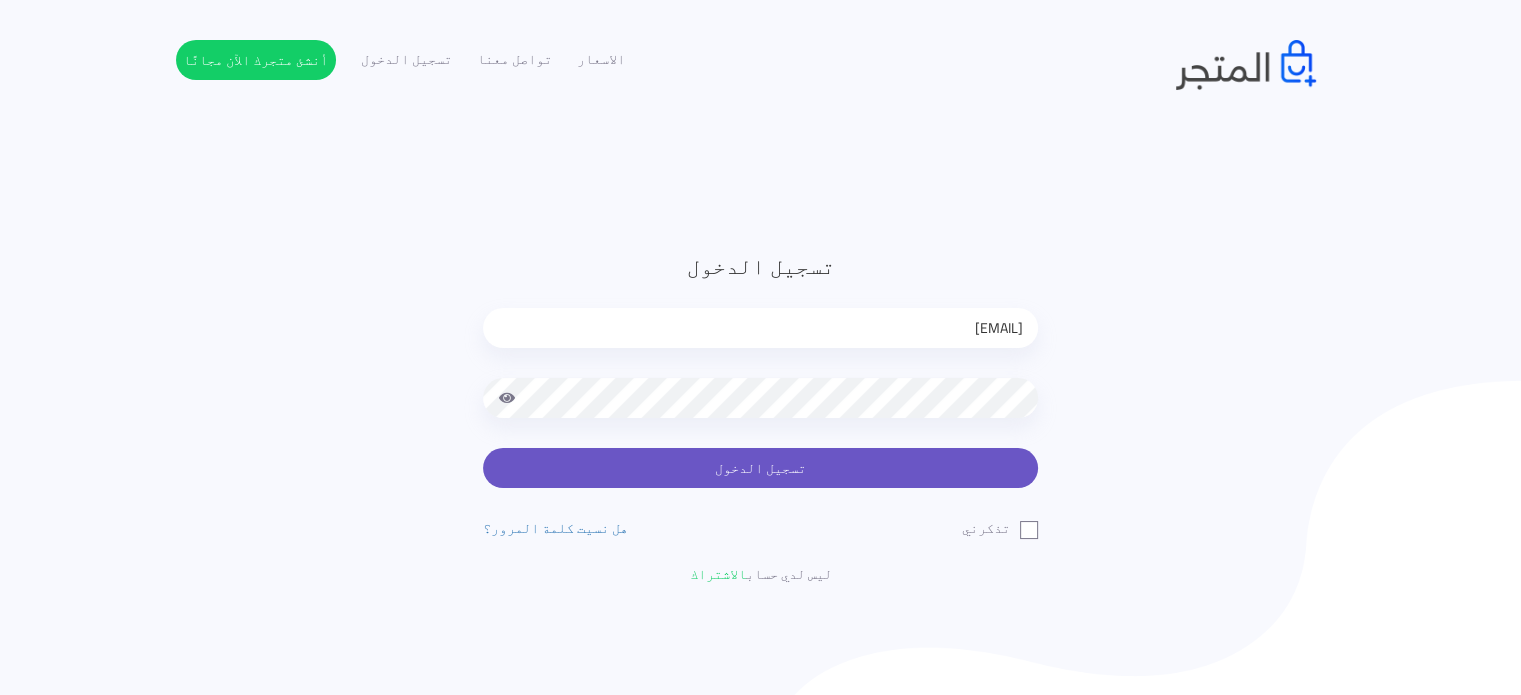 click on "تسجيل الدخول" at bounding box center (760, 468) 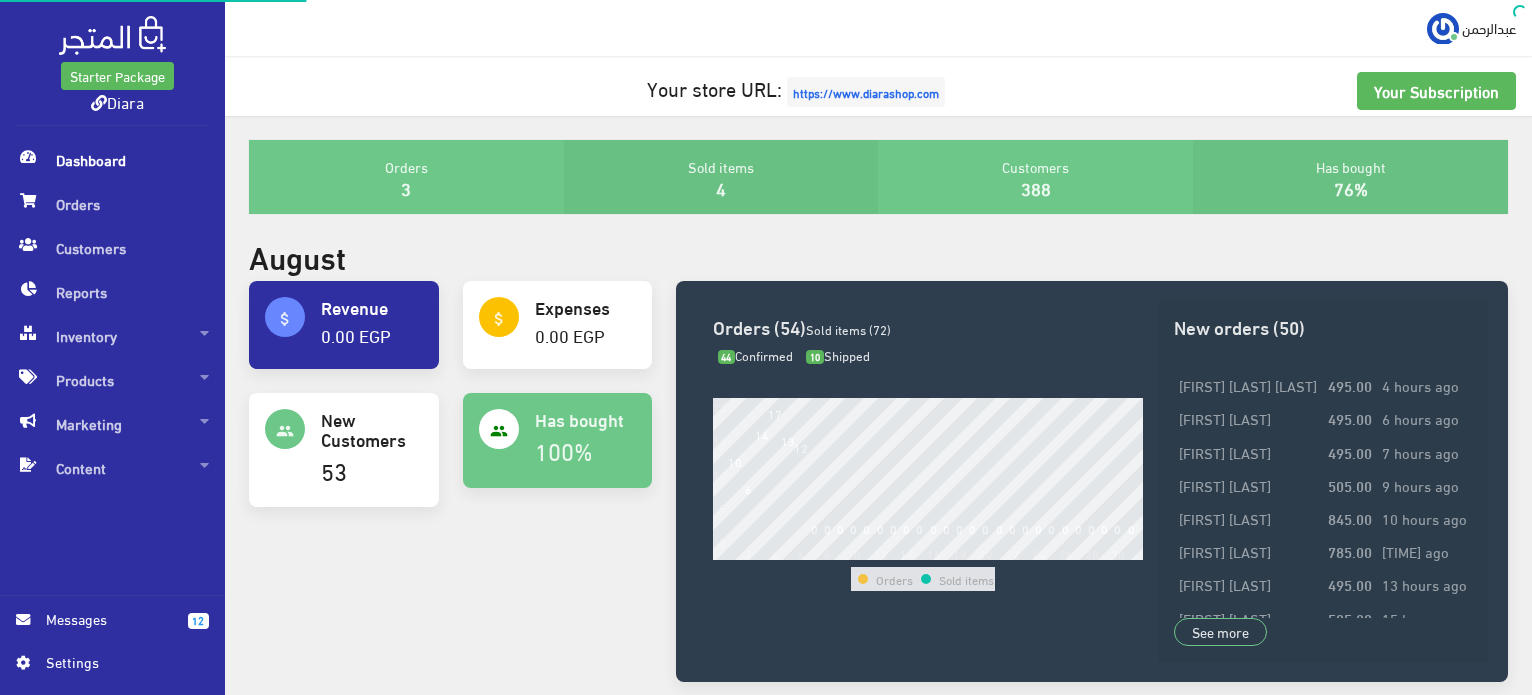 scroll, scrollTop: 0, scrollLeft: 0, axis: both 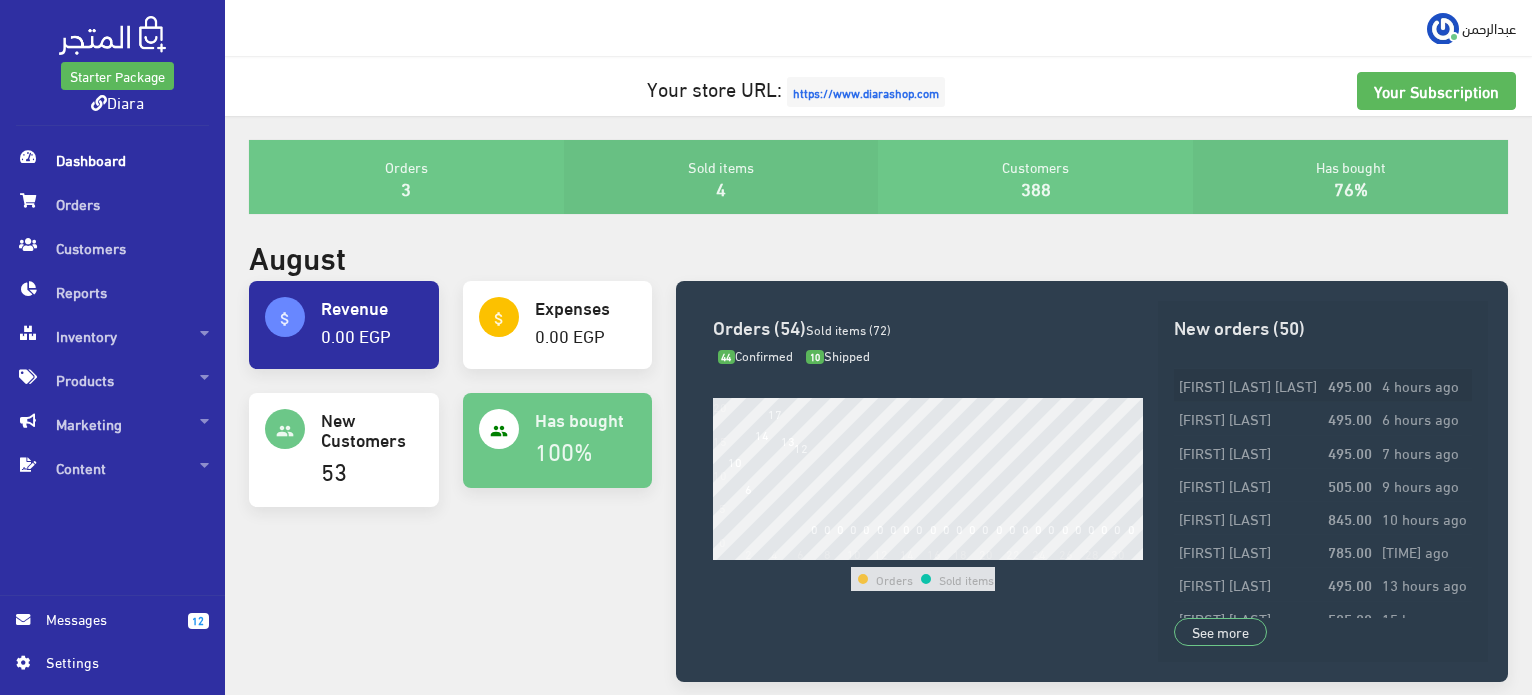 click on "[FIRST] [LAST] [LAST]" at bounding box center [1248, 385] 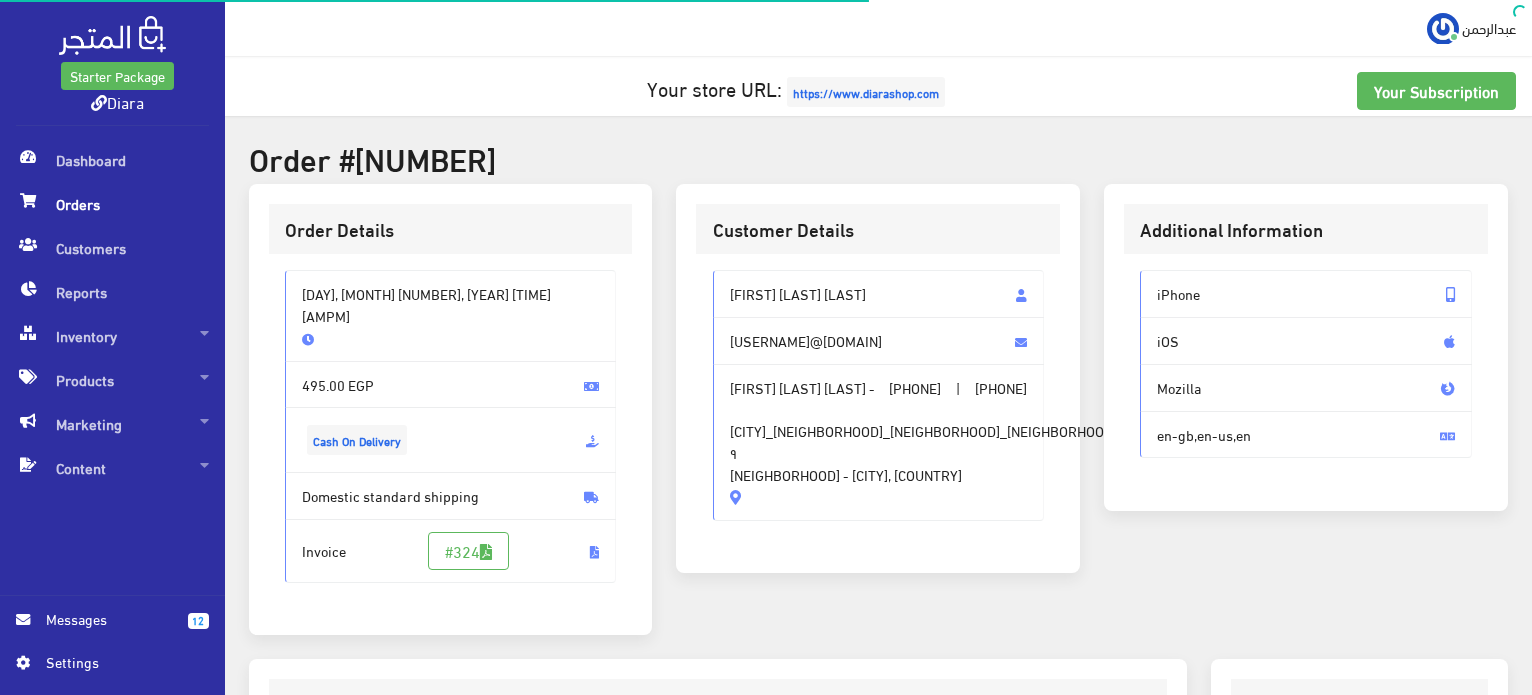 scroll, scrollTop: 400, scrollLeft: 0, axis: vertical 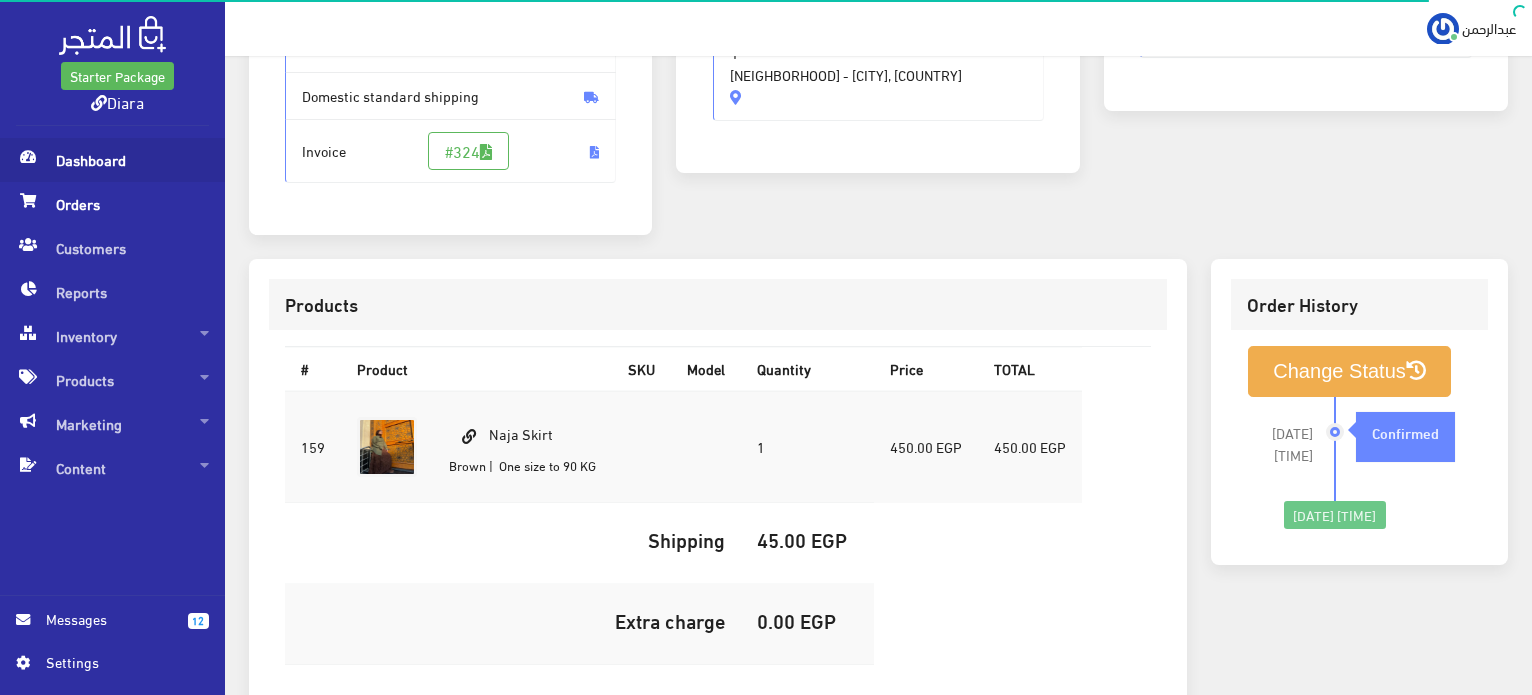 click on "Dashboard" at bounding box center [112, 160] 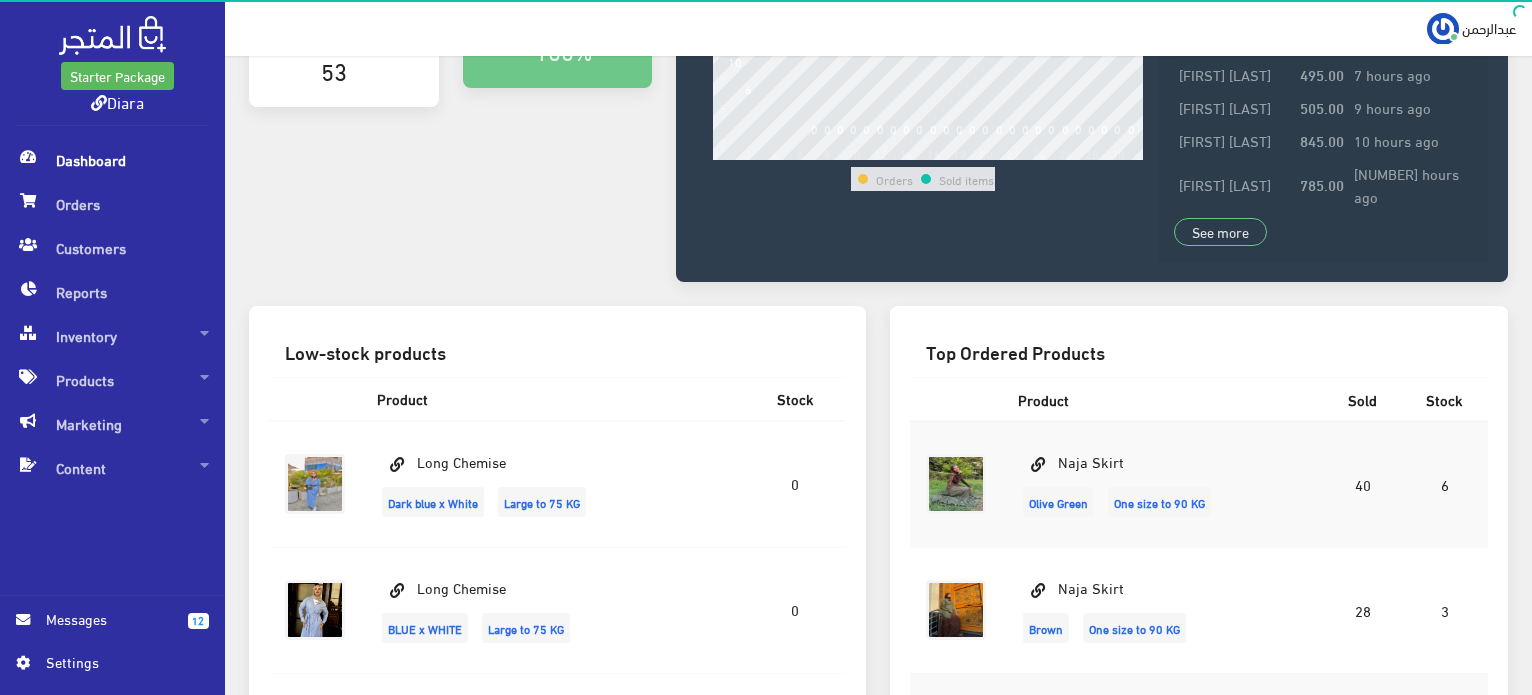 scroll, scrollTop: 0, scrollLeft: 0, axis: both 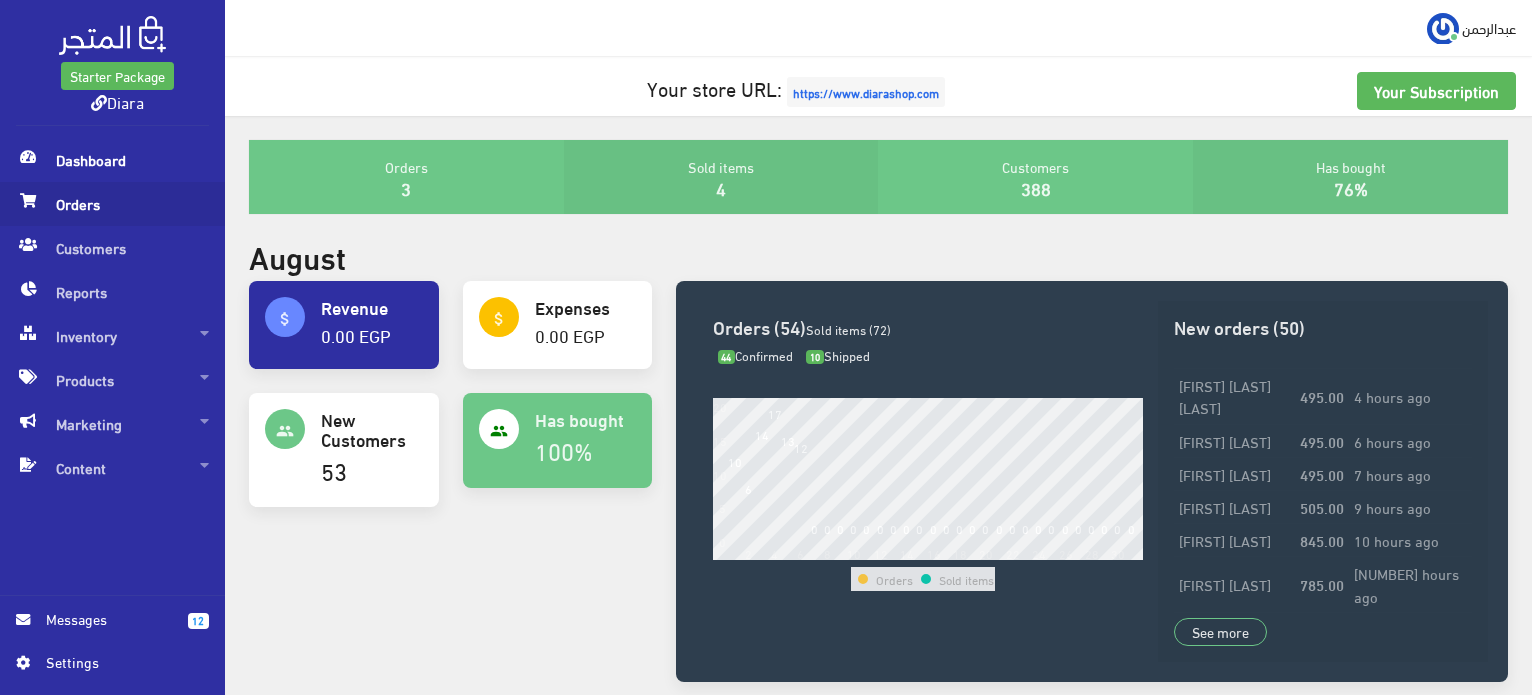 click on "Orders" at bounding box center [112, 204] 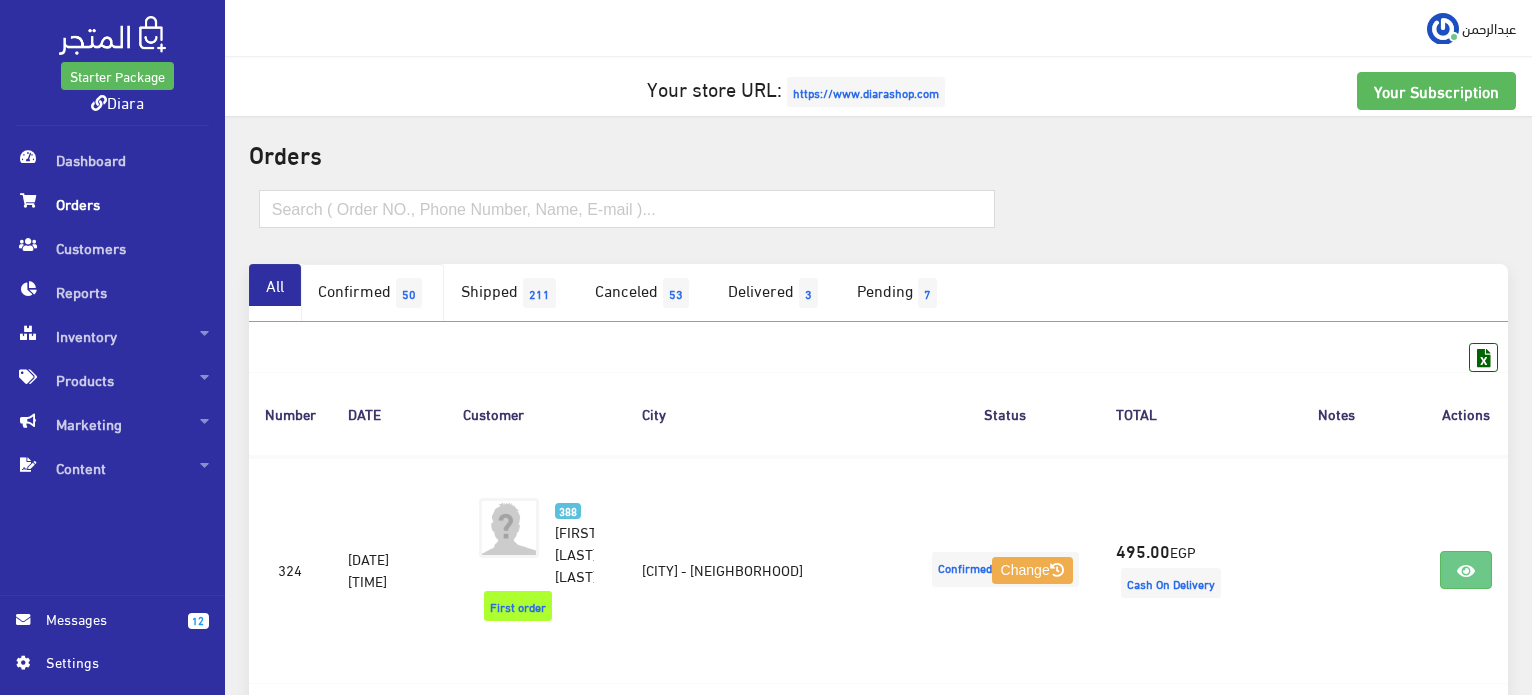click on "50" at bounding box center (409, 293) 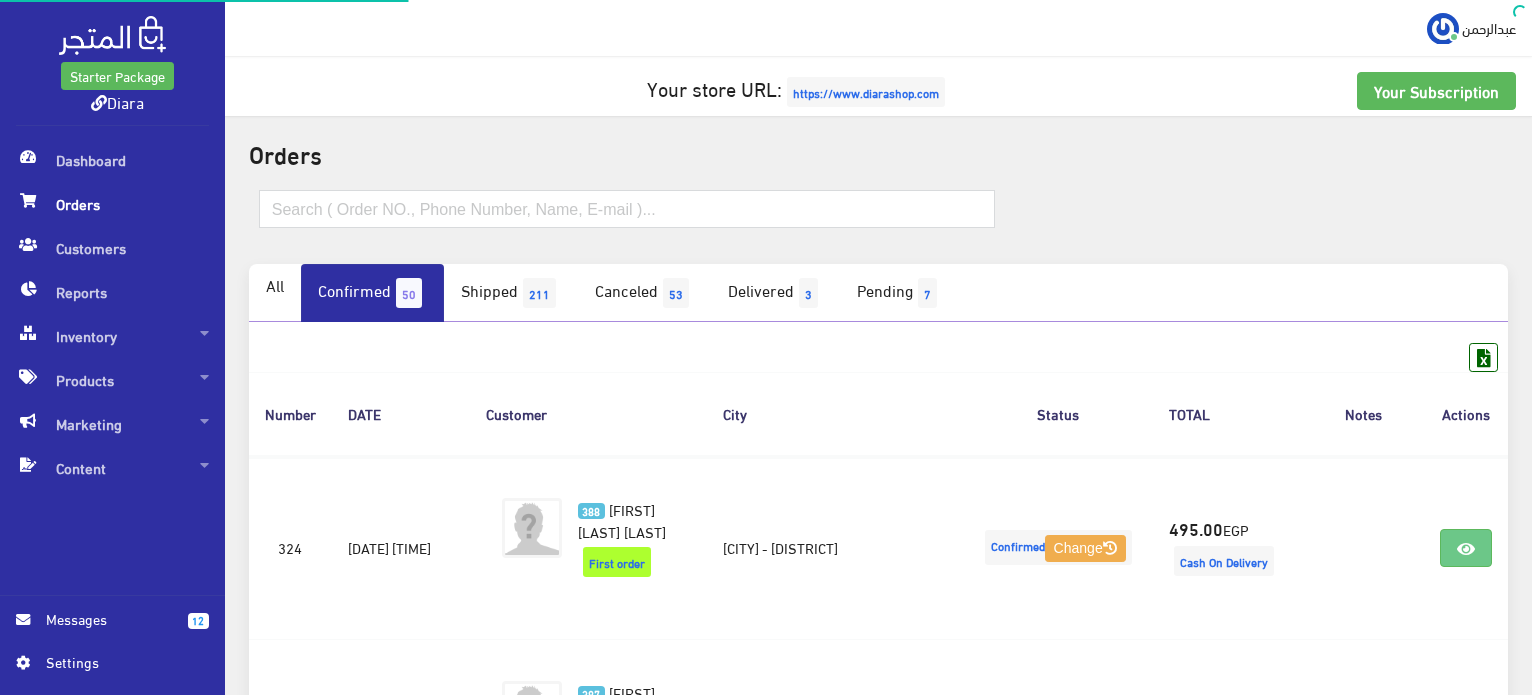 scroll, scrollTop: 0, scrollLeft: 0, axis: both 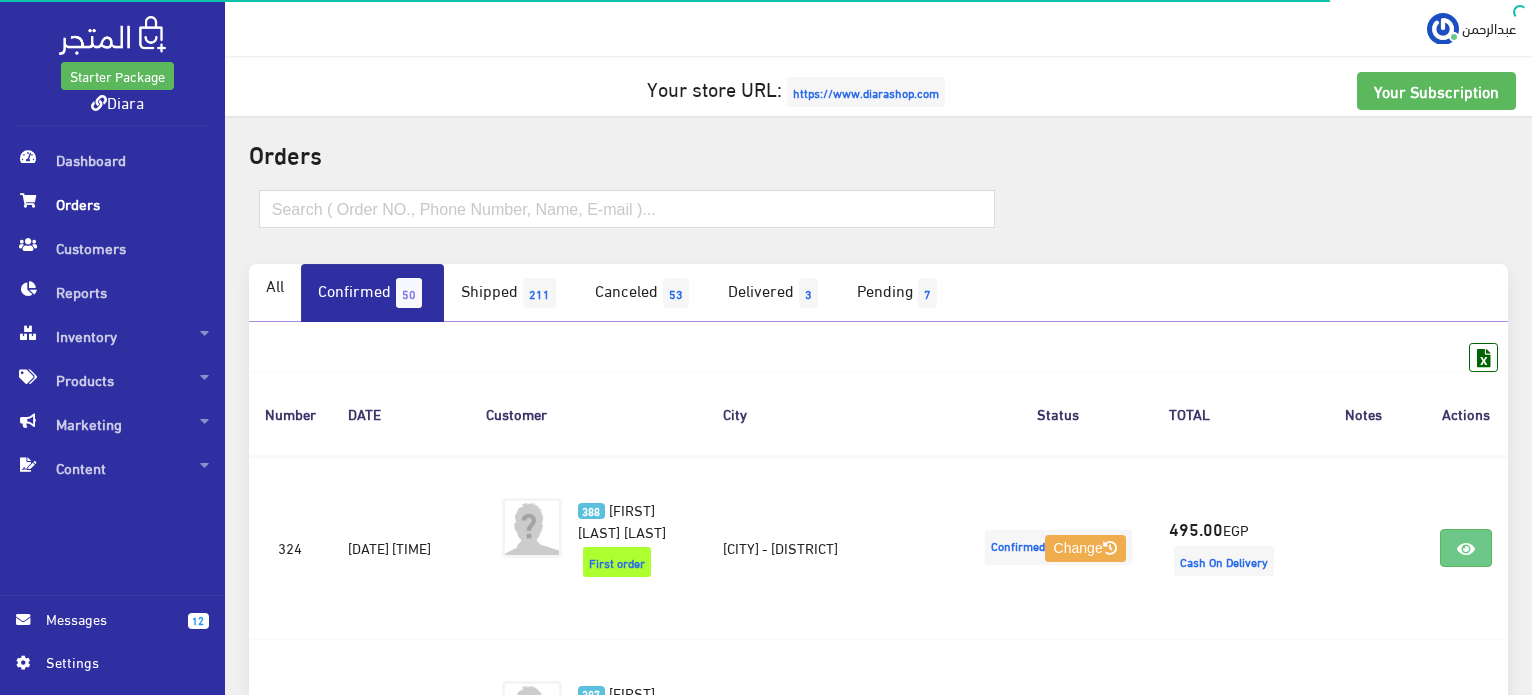 click on "Messages" at bounding box center (109, 619) 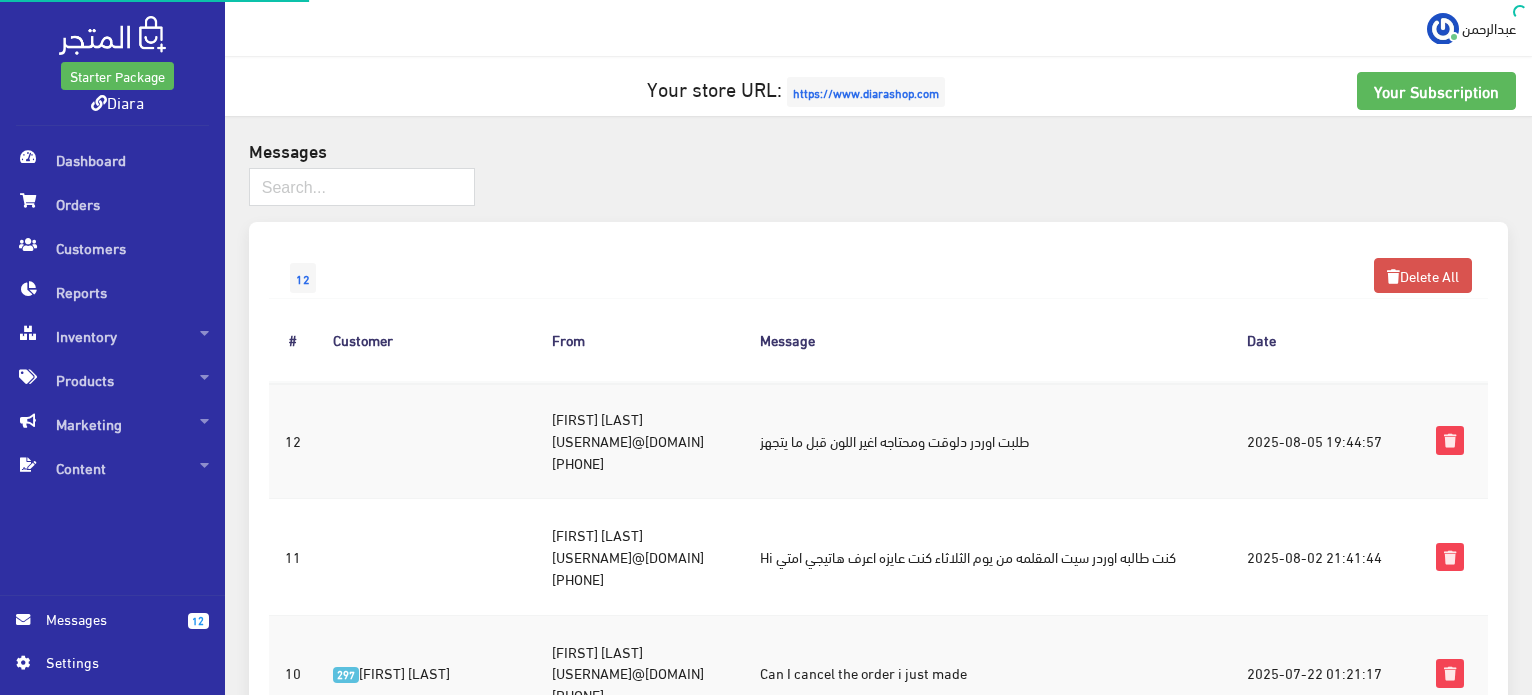 scroll, scrollTop: 0, scrollLeft: 0, axis: both 